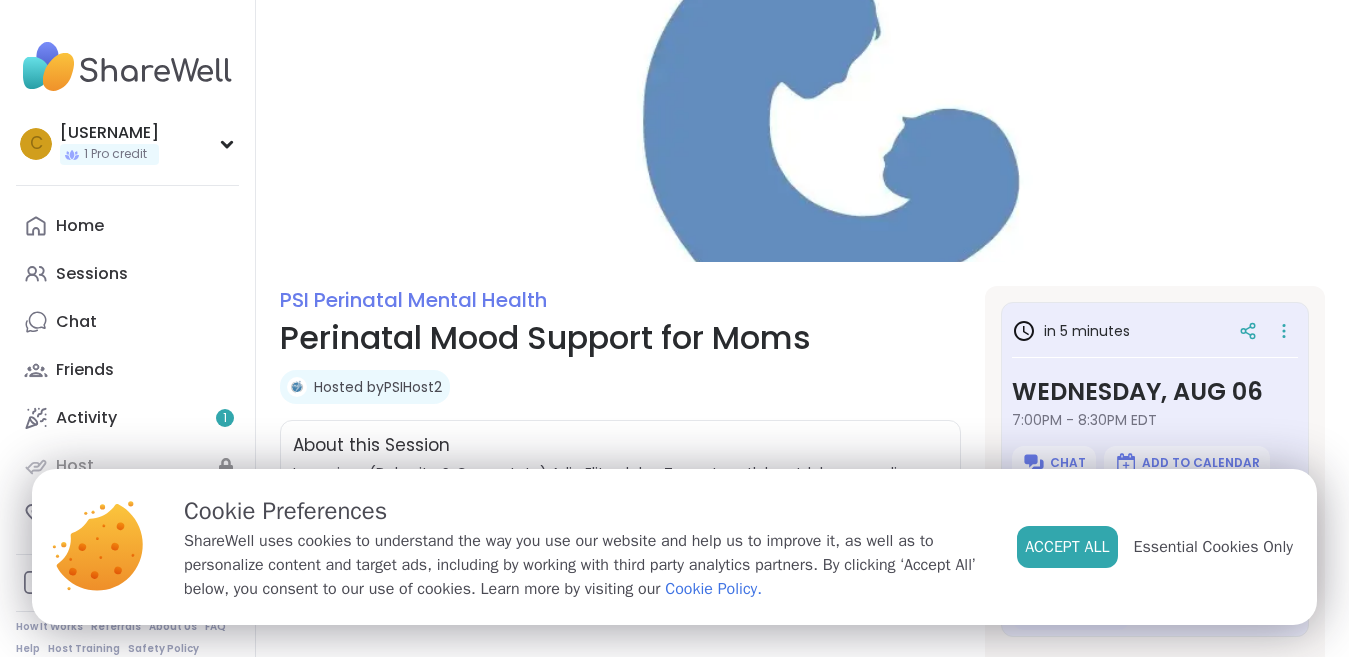 scroll, scrollTop: 0, scrollLeft: 0, axis: both 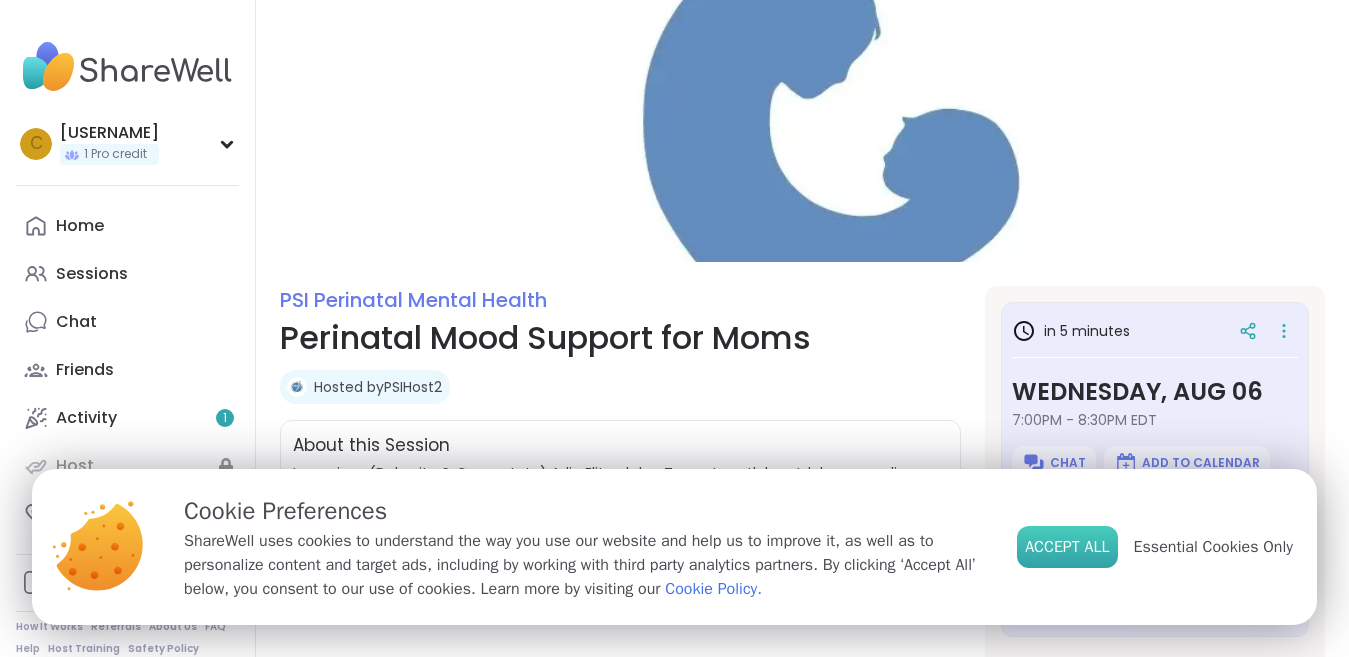 click on "Accept All" at bounding box center [1067, 547] 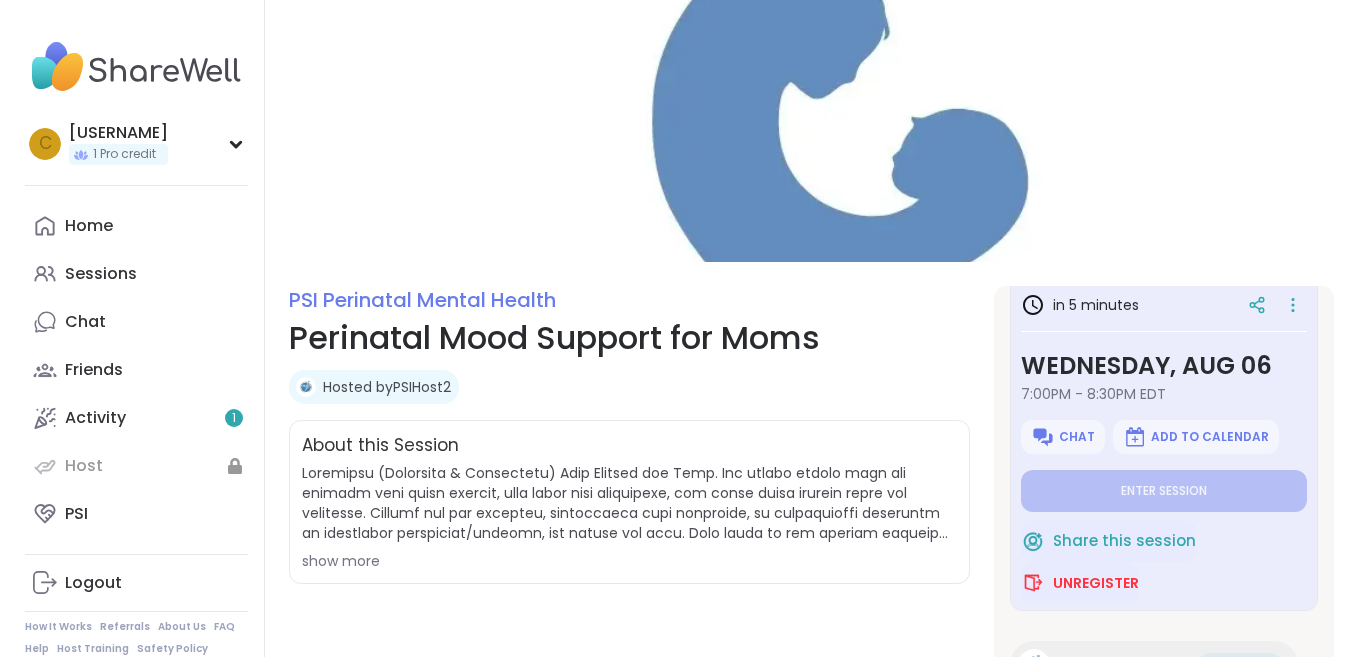 scroll, scrollTop: 0, scrollLeft: 0, axis: both 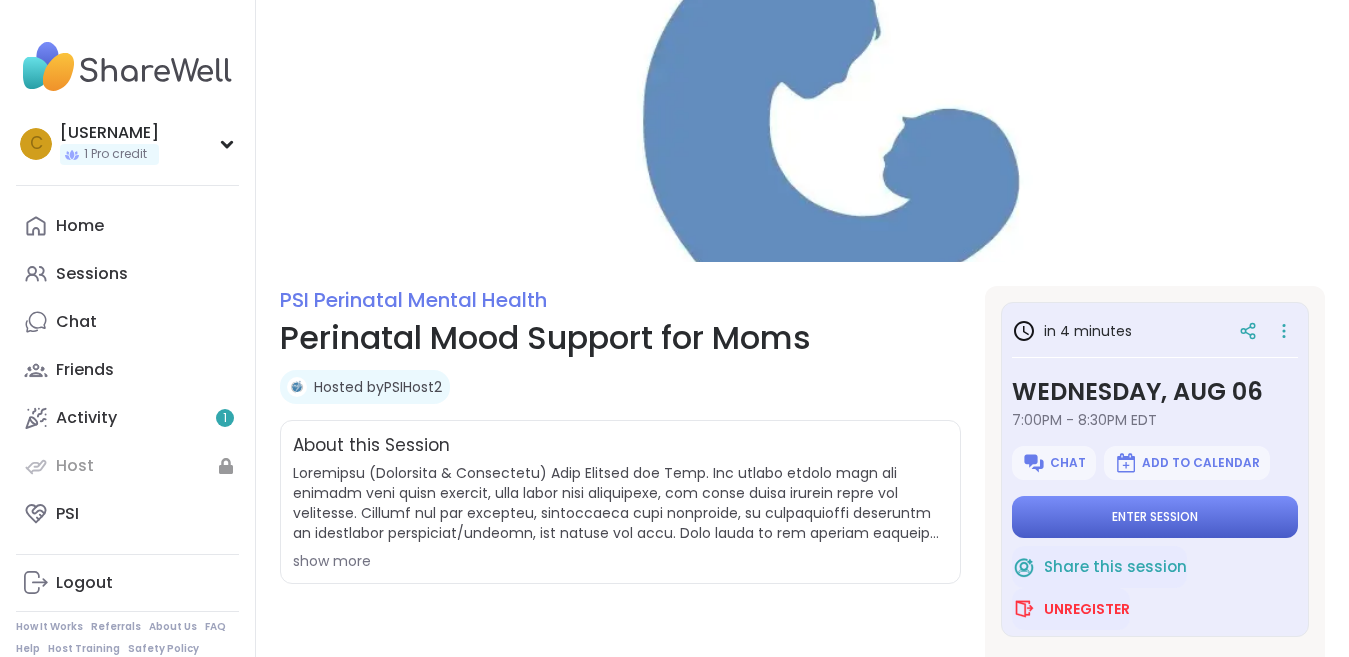 click on "Enter session" at bounding box center [1155, 517] 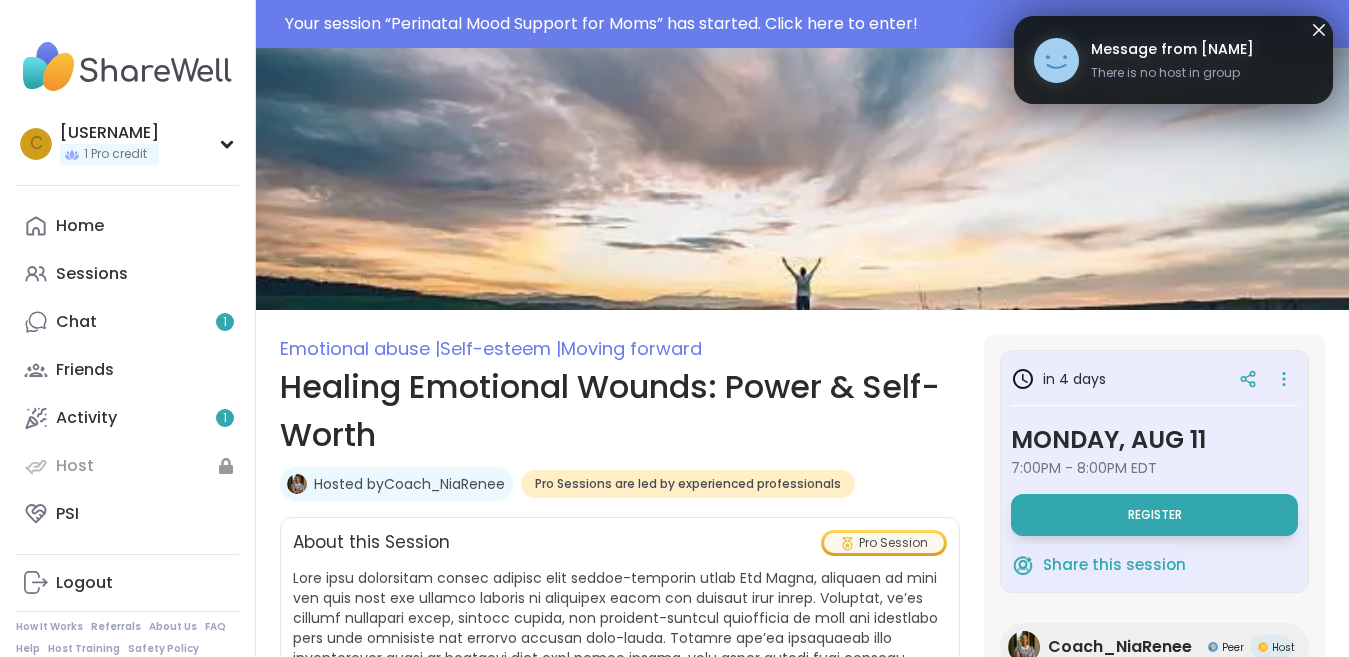 scroll, scrollTop: 208, scrollLeft: 0, axis: vertical 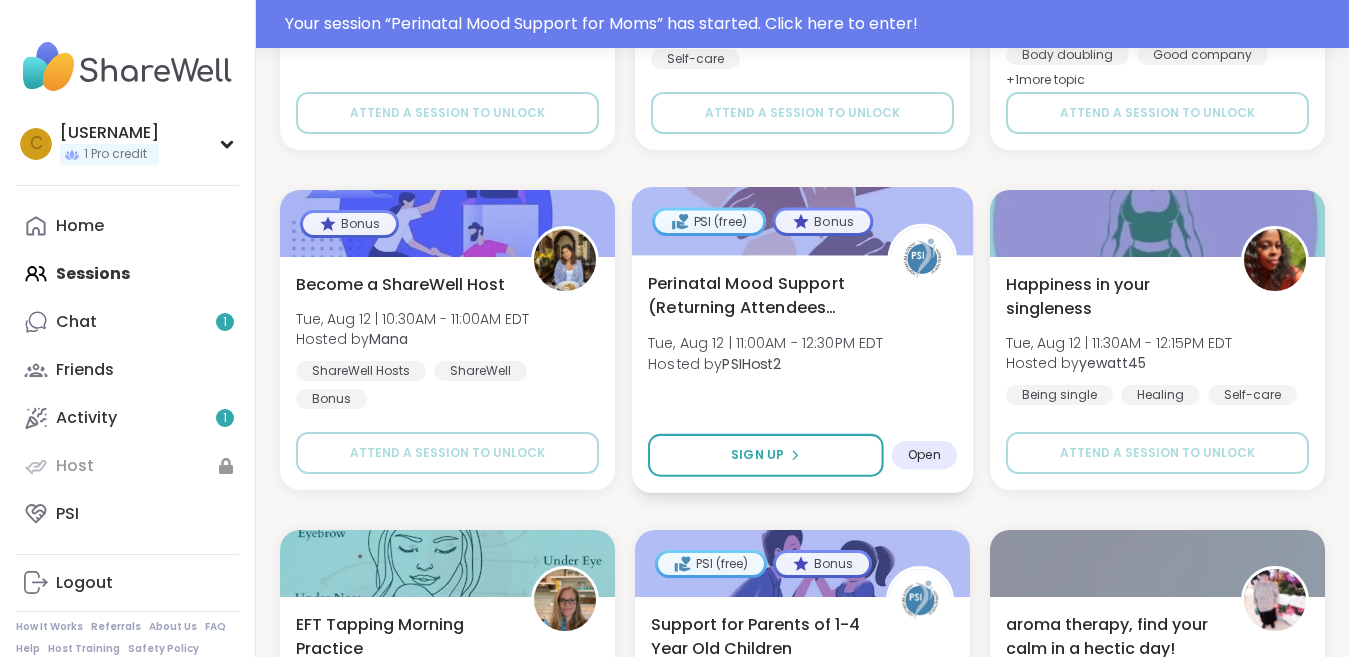 click on "Tue, Aug 12 | 11:00AM - 12:30PM EDT" at bounding box center (766, 343) 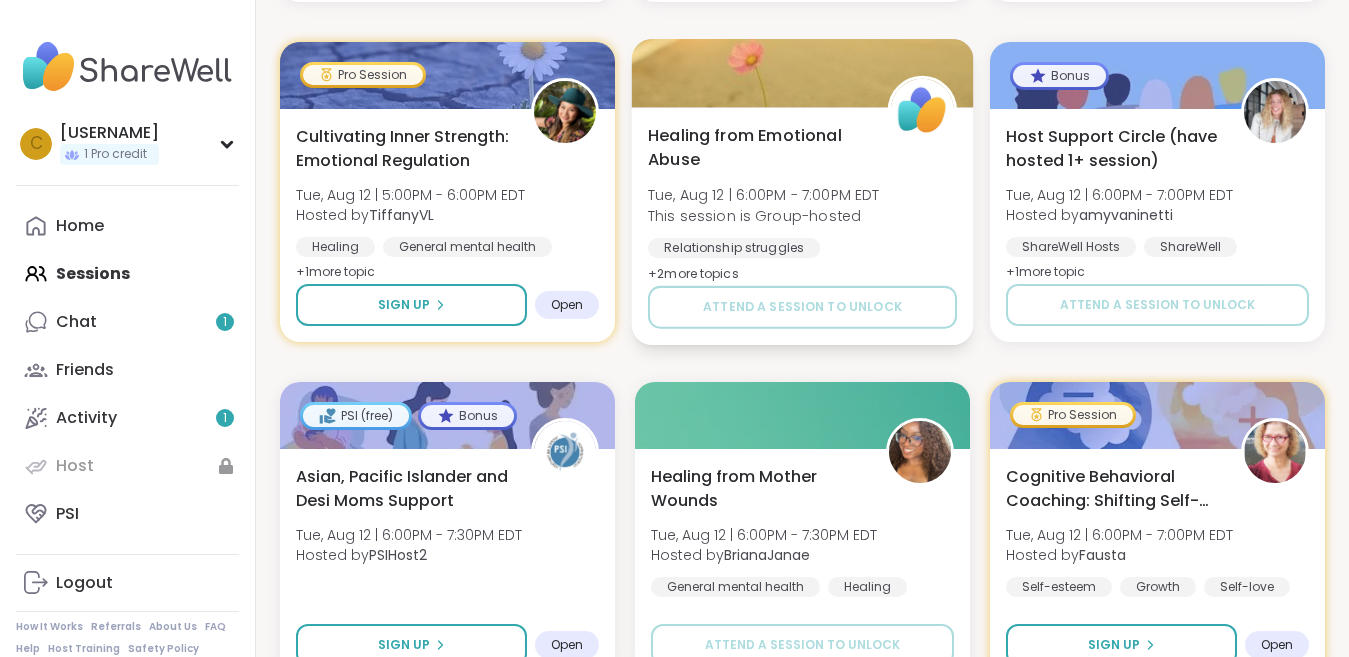 scroll, scrollTop: 26164, scrollLeft: 0, axis: vertical 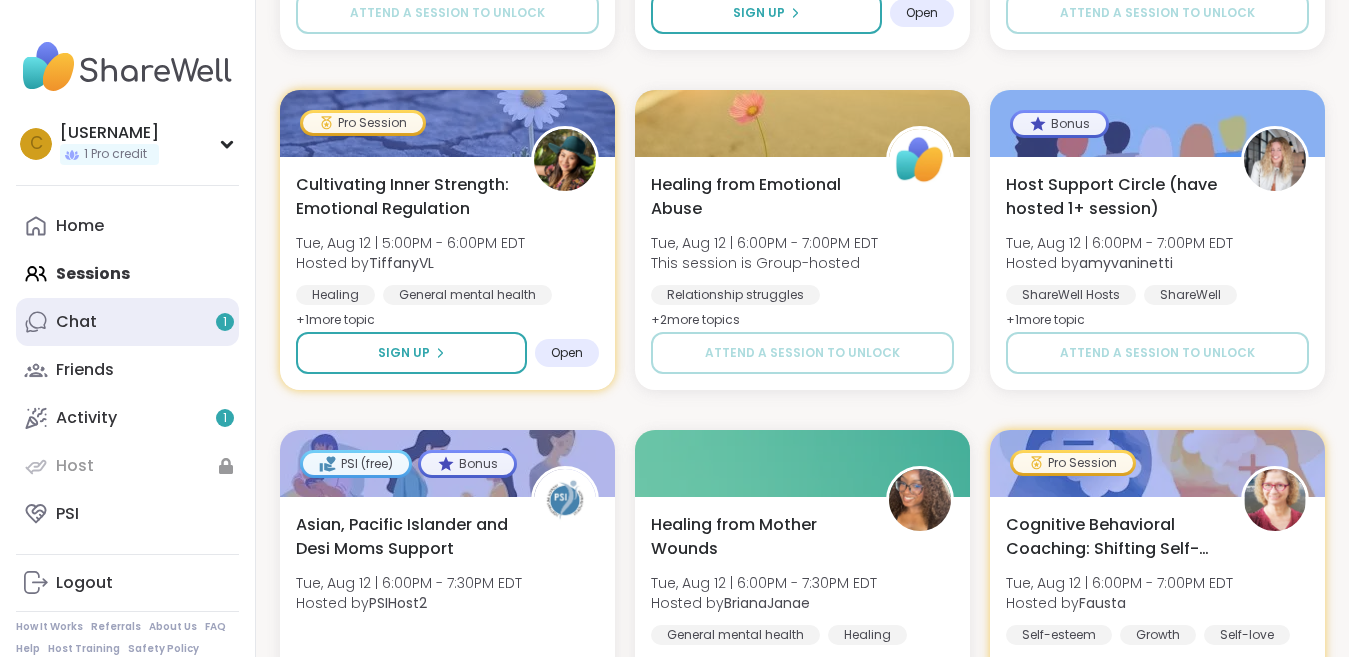 click on "Chat 1" at bounding box center [127, 322] 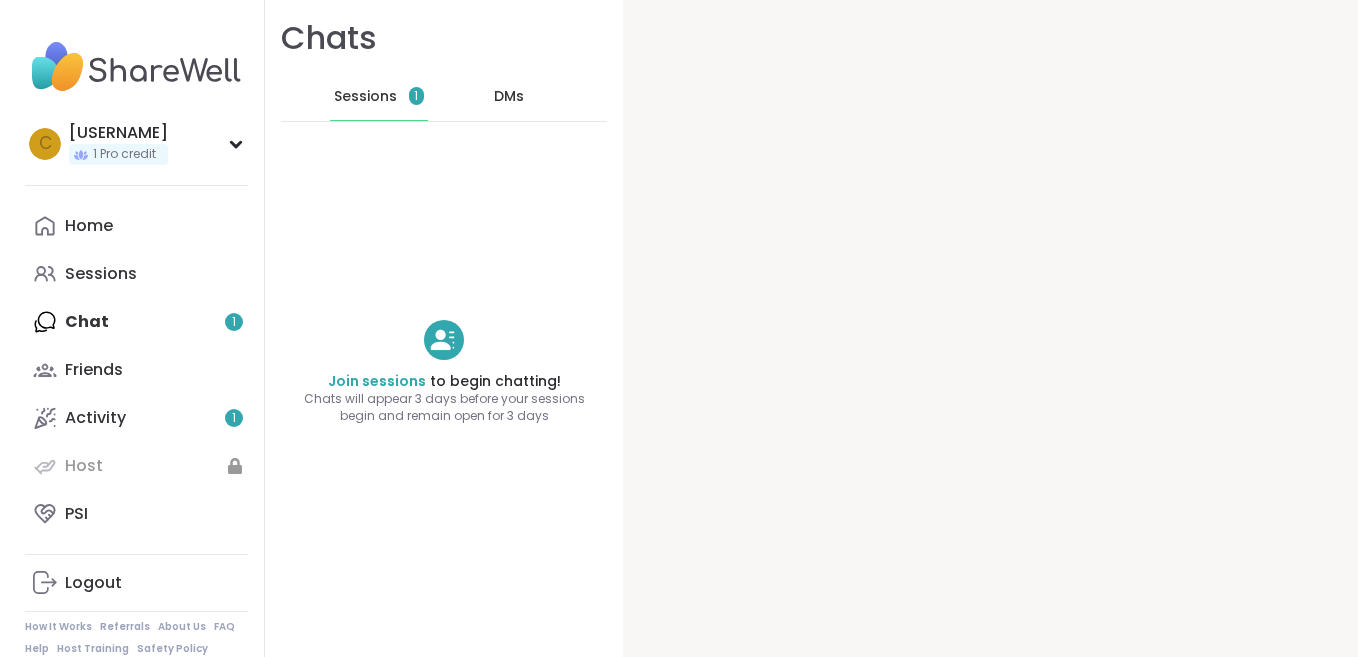 scroll, scrollTop: 0, scrollLeft: 0, axis: both 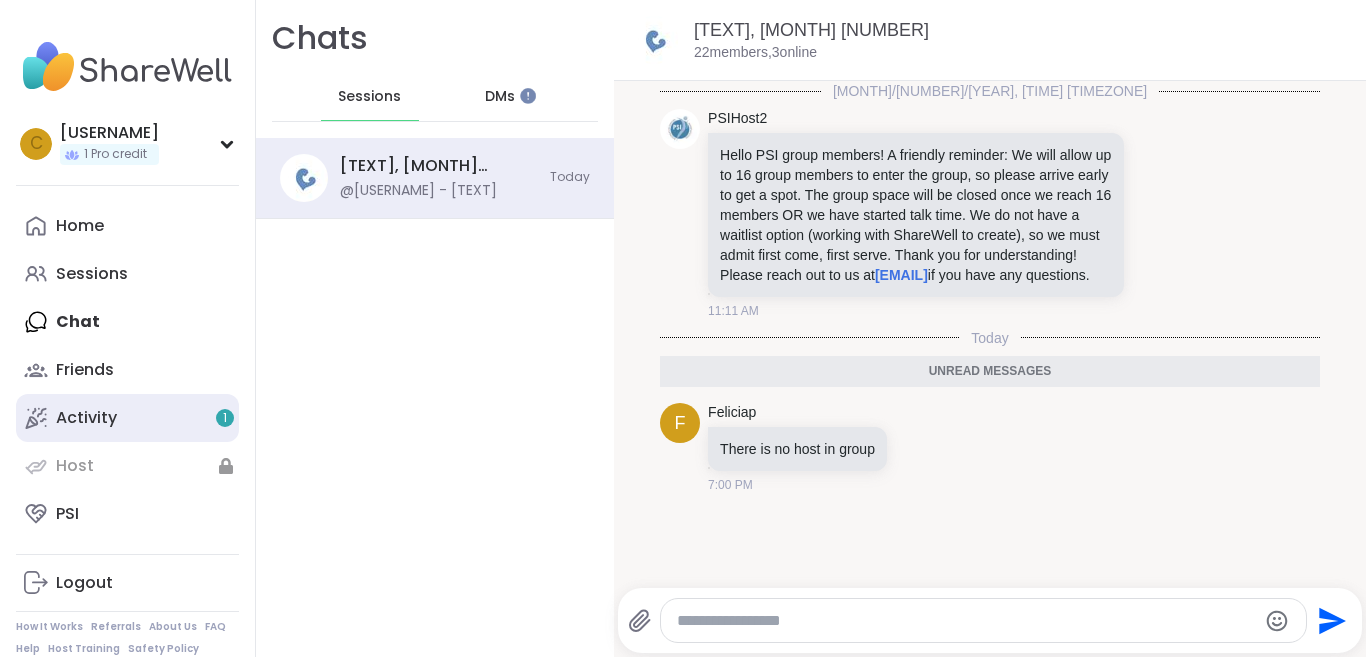 click on "Activity 1" at bounding box center (127, 418) 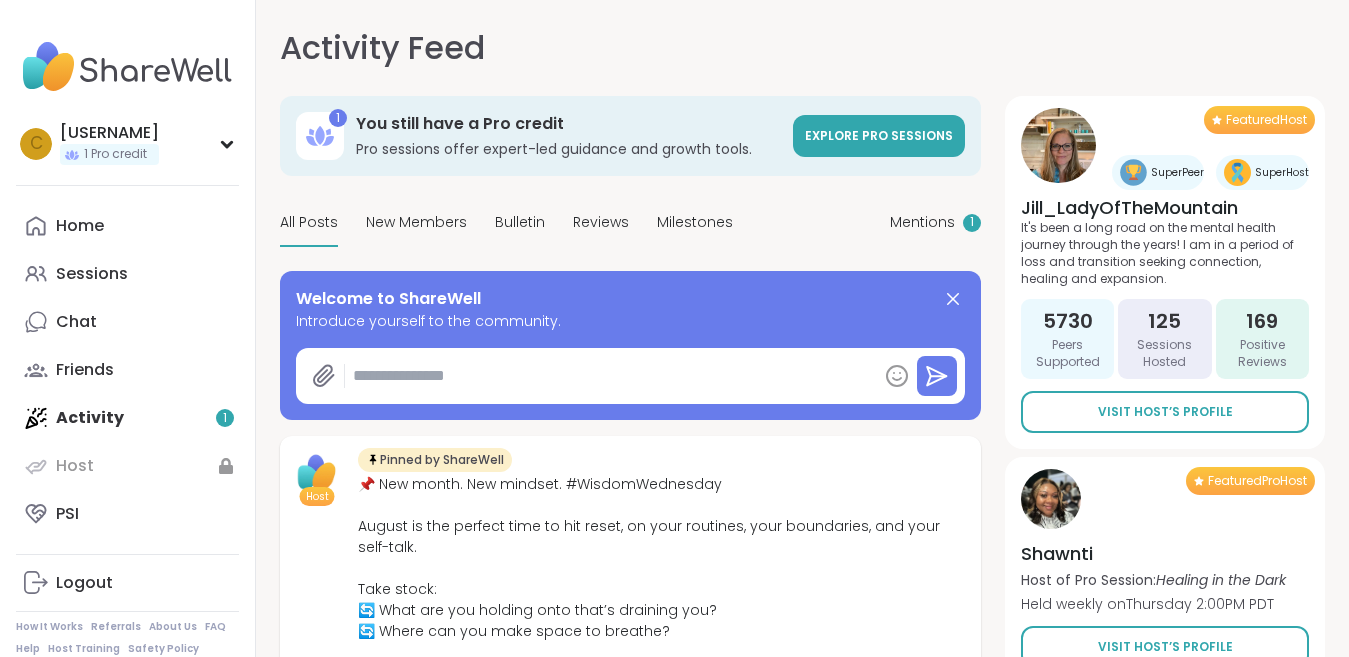 type on "*" 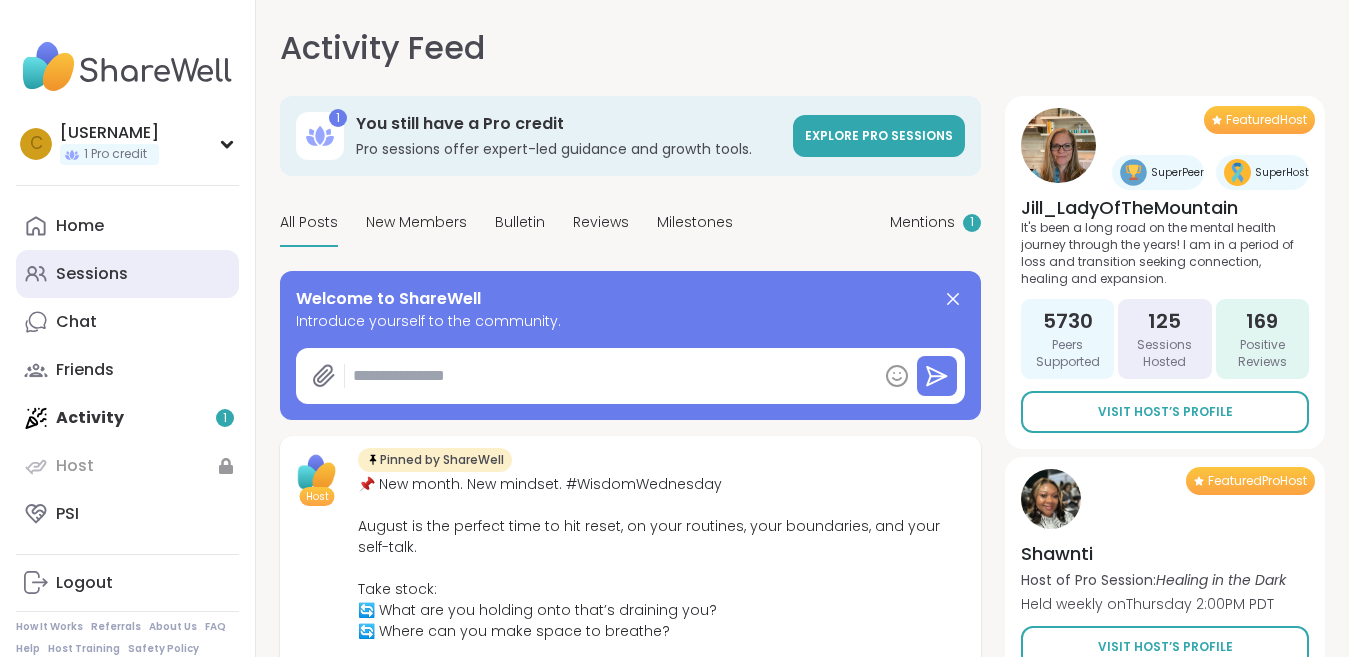 click on "Sessions" at bounding box center (127, 274) 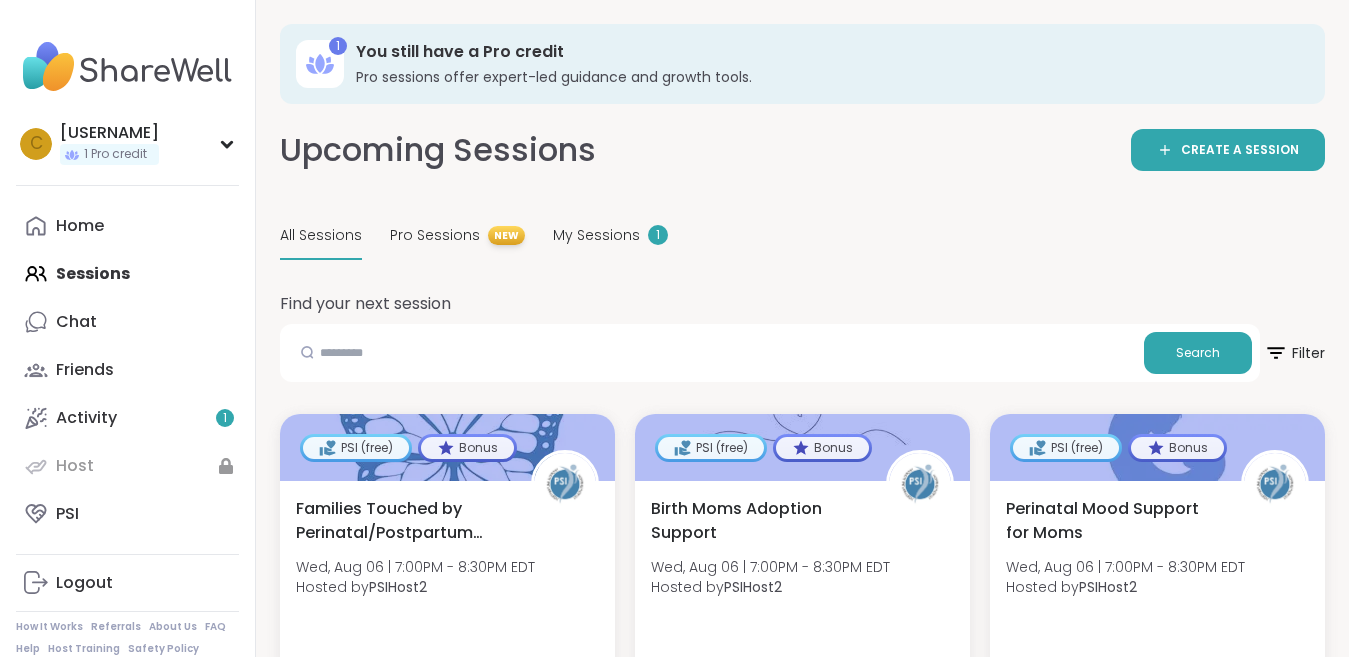 click at bounding box center (127, 67) 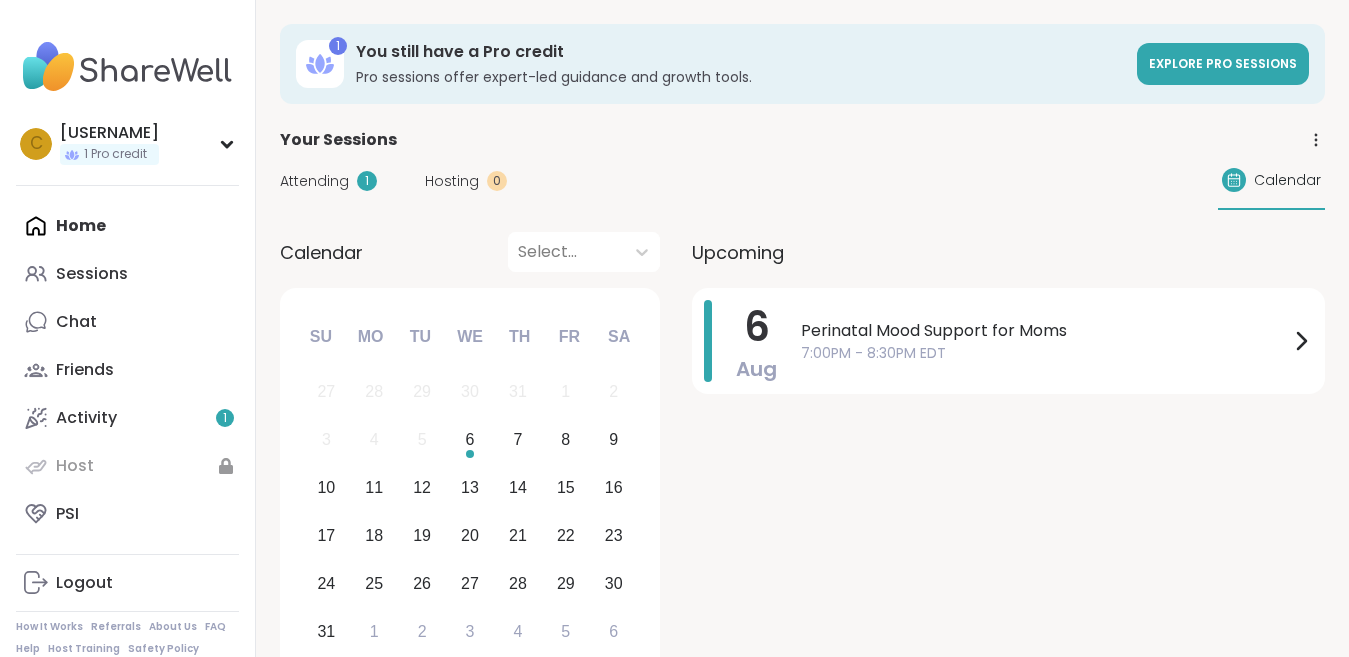 click on "Calendar" at bounding box center (1271, 181) 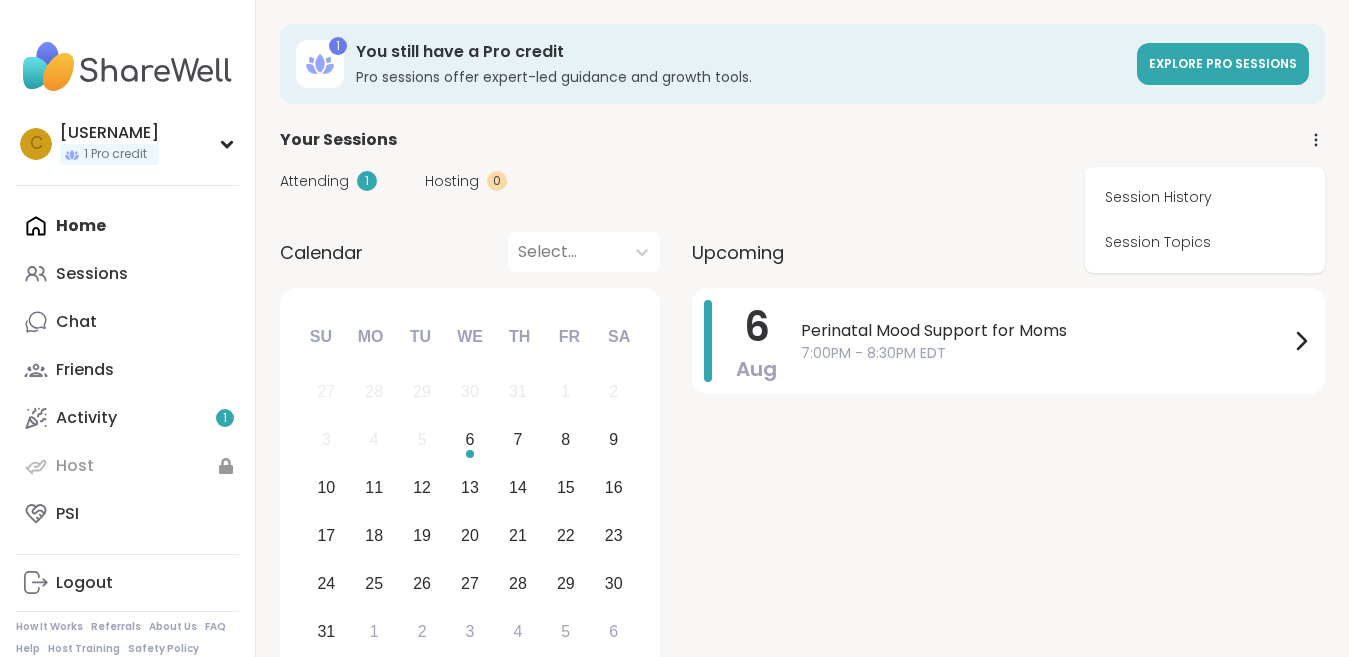 click 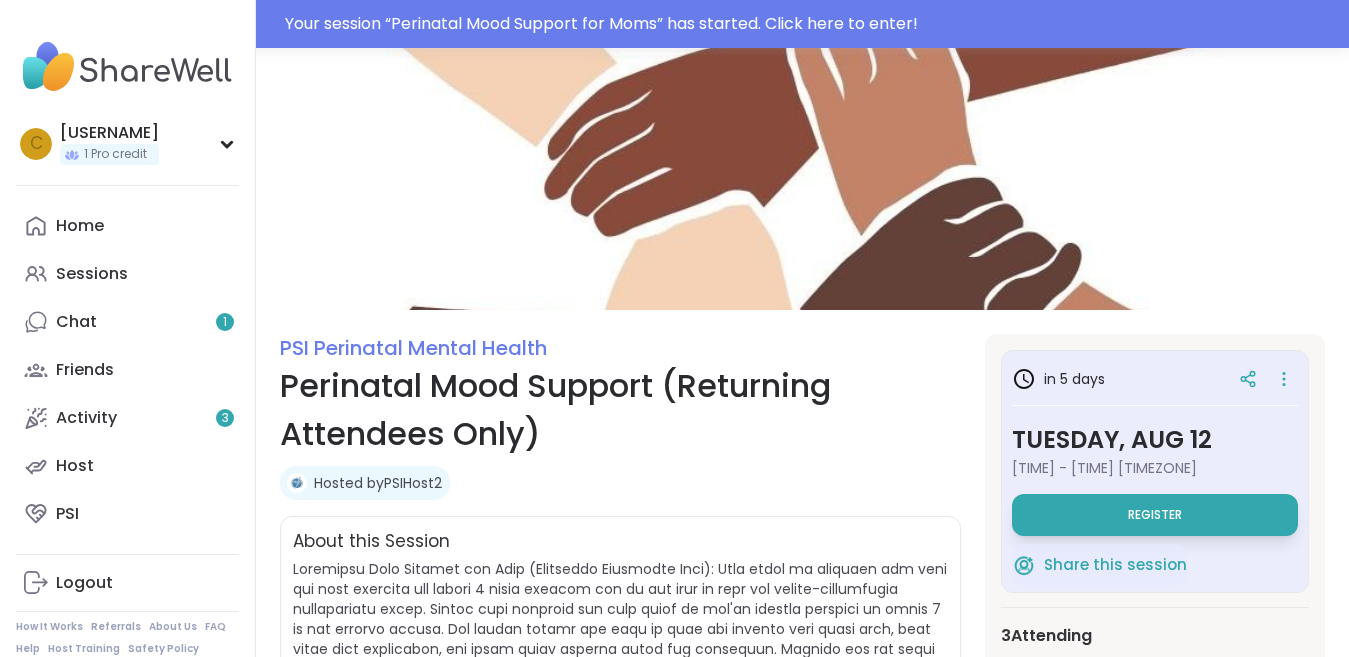 scroll, scrollTop: 0, scrollLeft: 0, axis: both 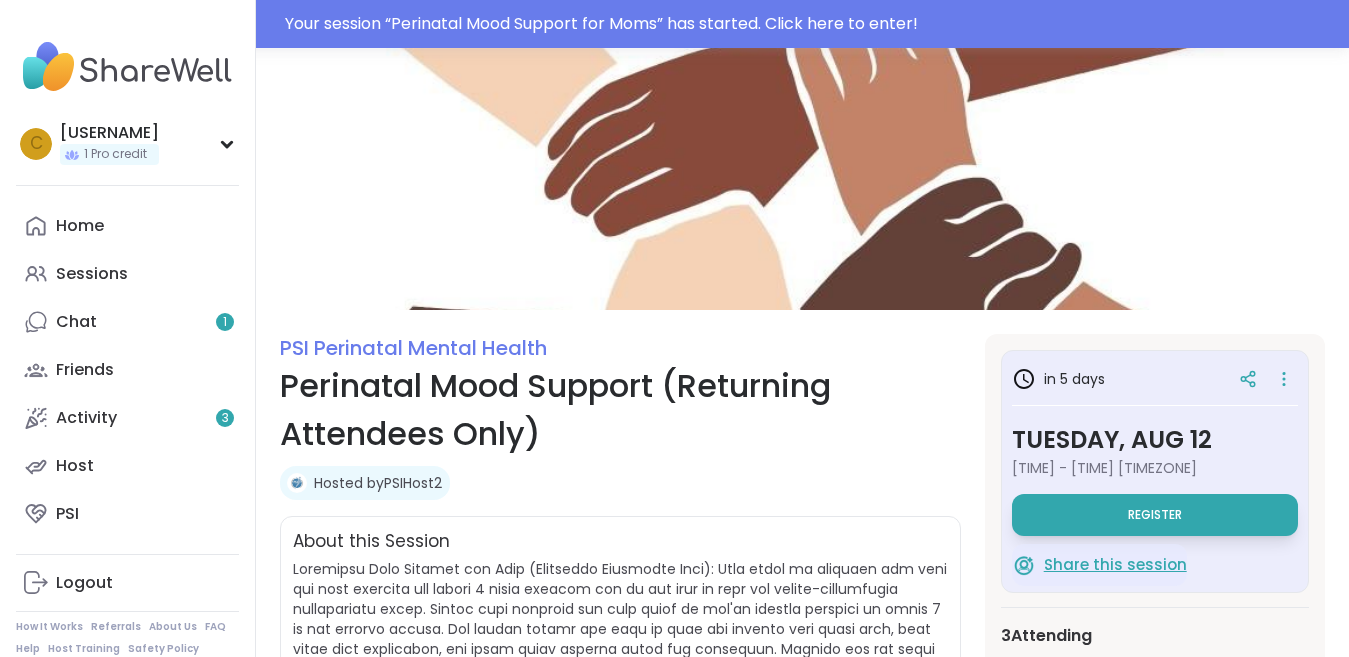 click on "Share this session" at bounding box center (1115, 565) 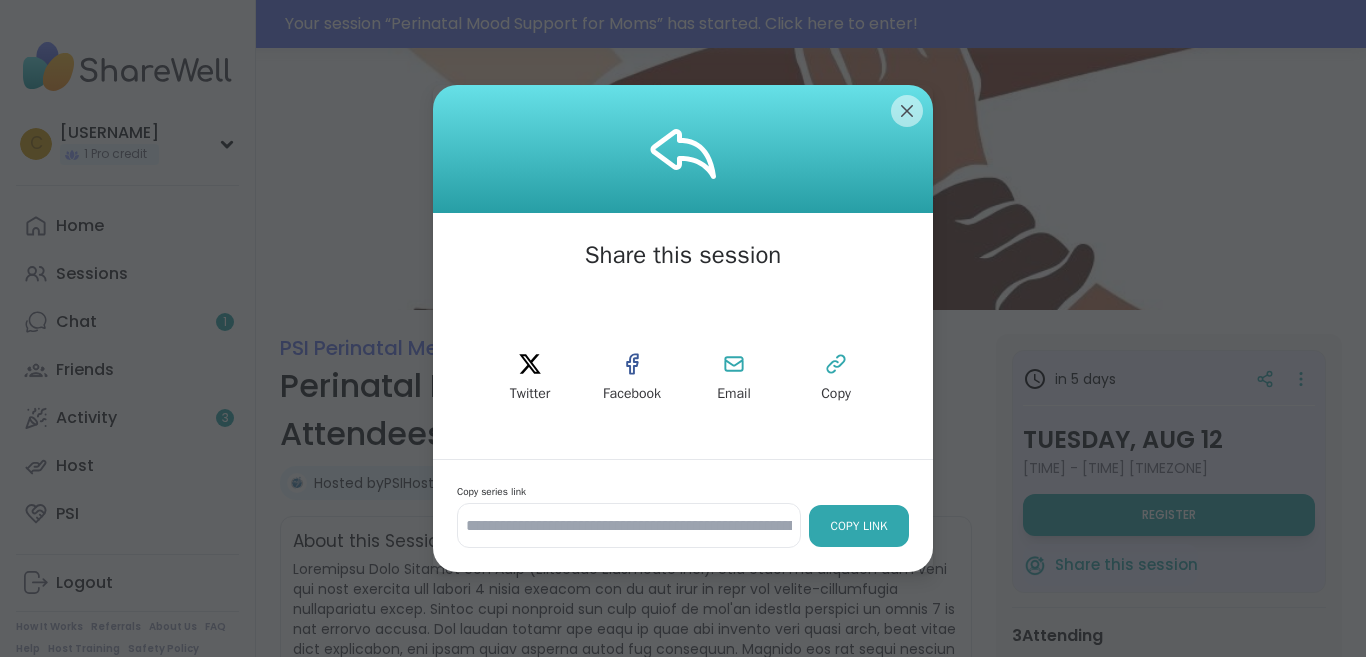 click on "Copy Link" at bounding box center [859, 526] 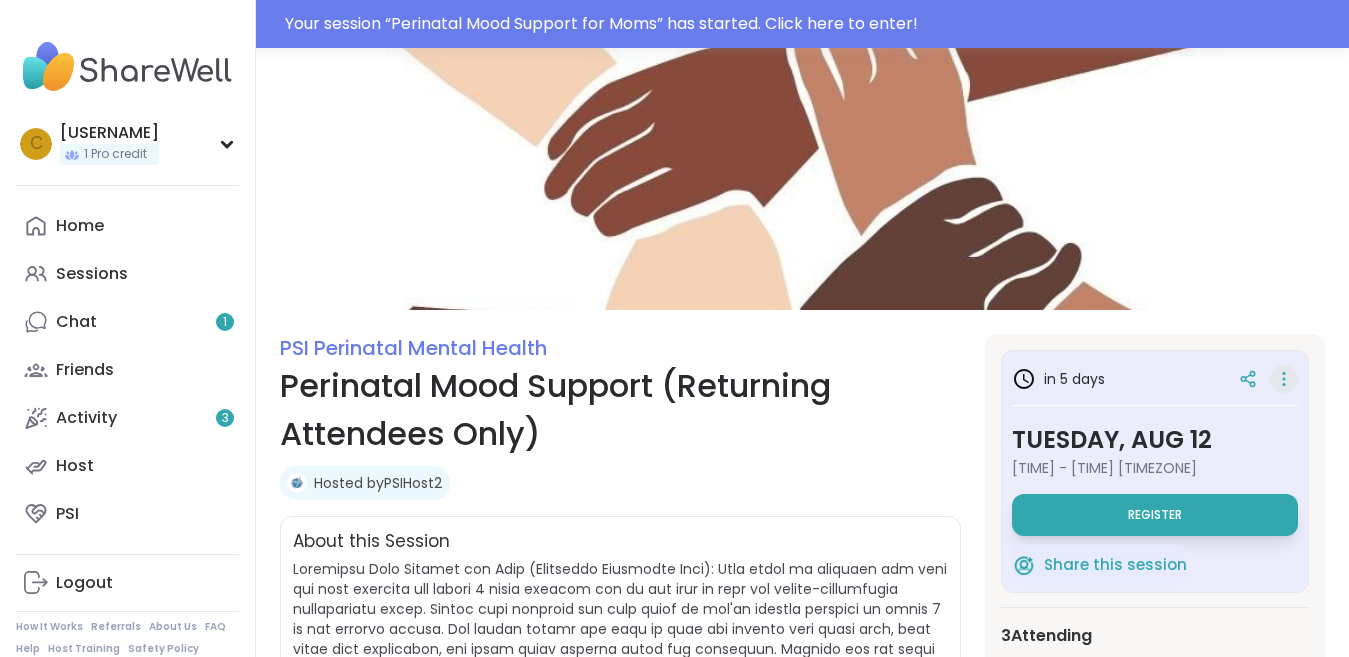 click 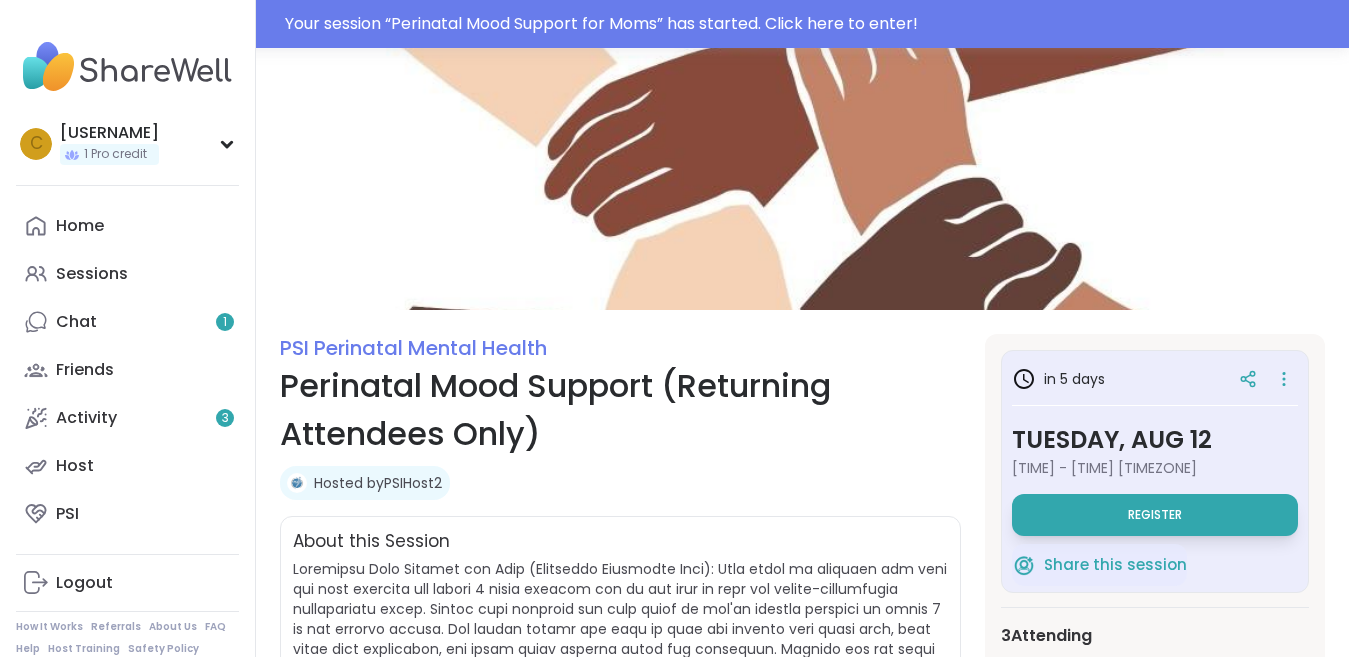 click on "About this Session" at bounding box center [620, 542] 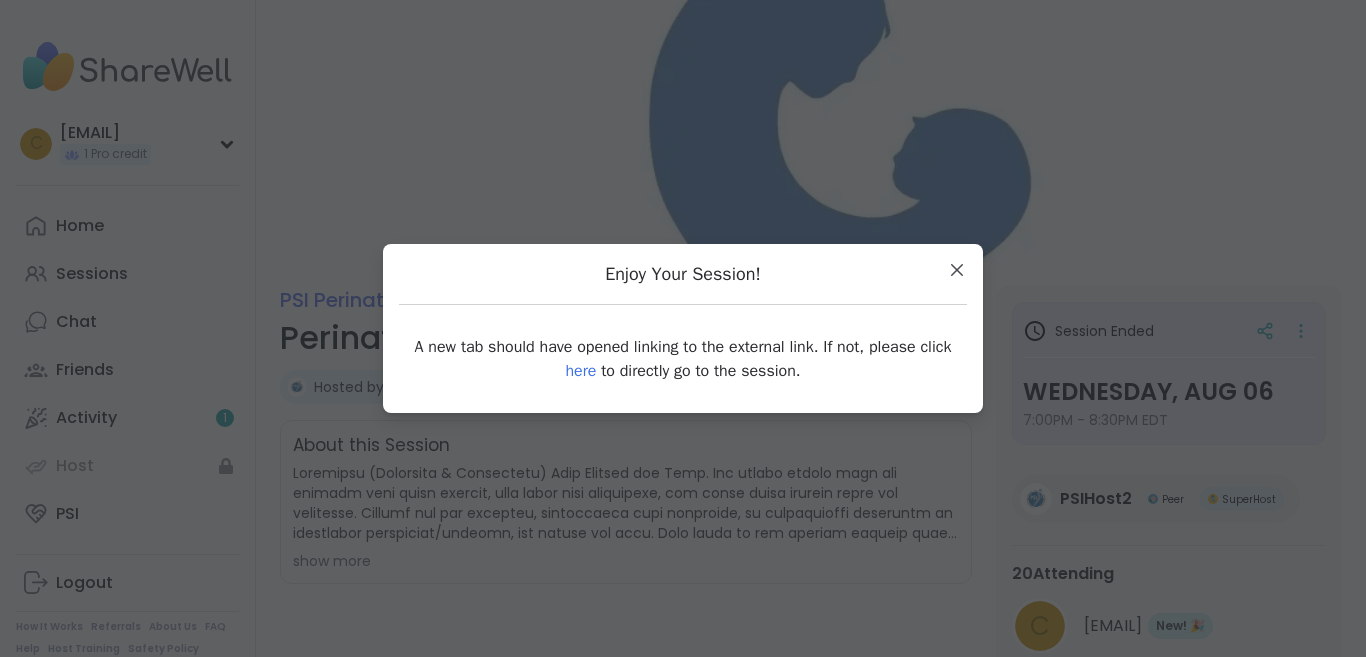 scroll, scrollTop: 0, scrollLeft: 0, axis: both 